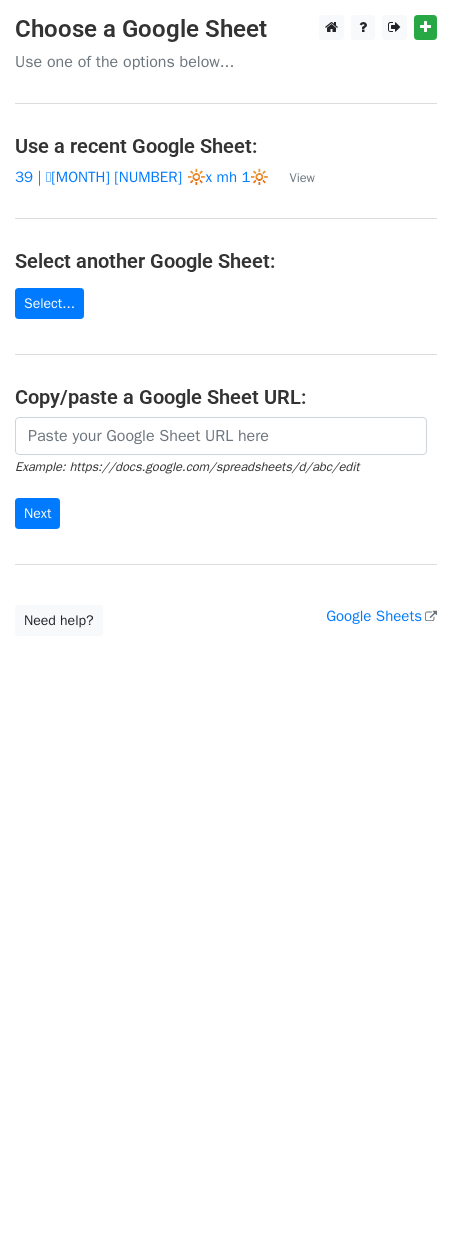 scroll, scrollTop: 0, scrollLeft: 0, axis: both 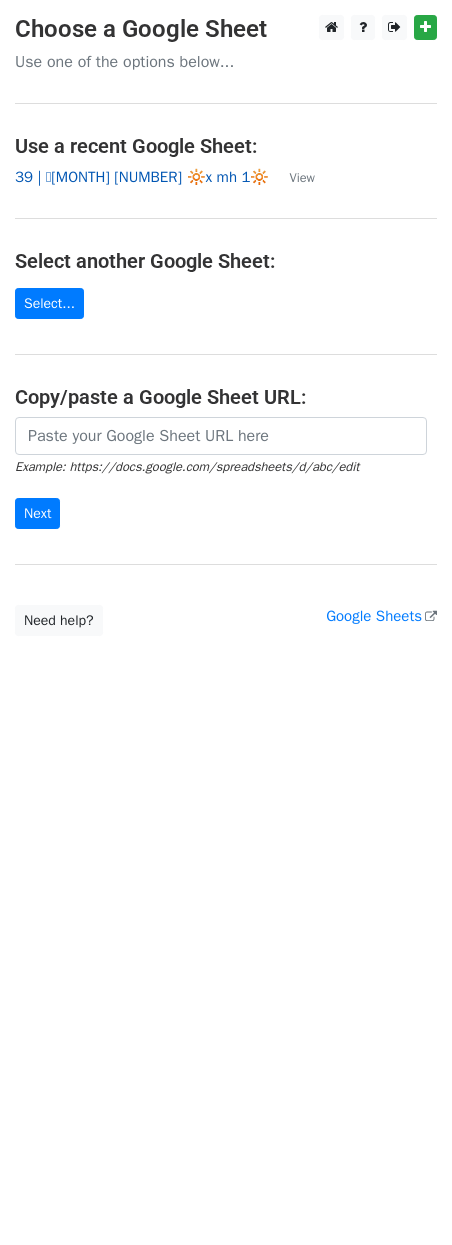 click on "39 | 🩷JULY 2 🔆x mh 1🔆" at bounding box center [142, 177] 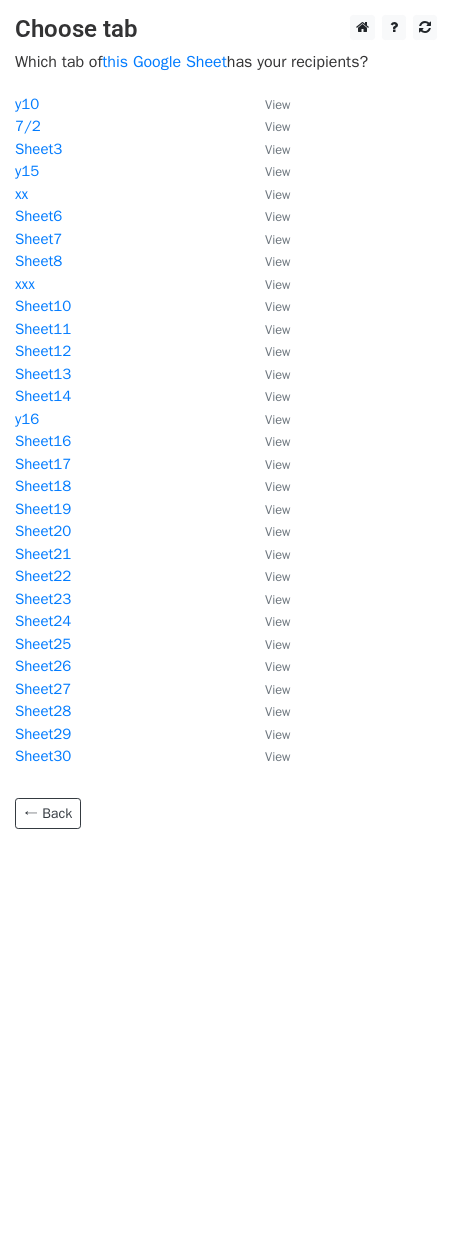 scroll, scrollTop: 0, scrollLeft: 0, axis: both 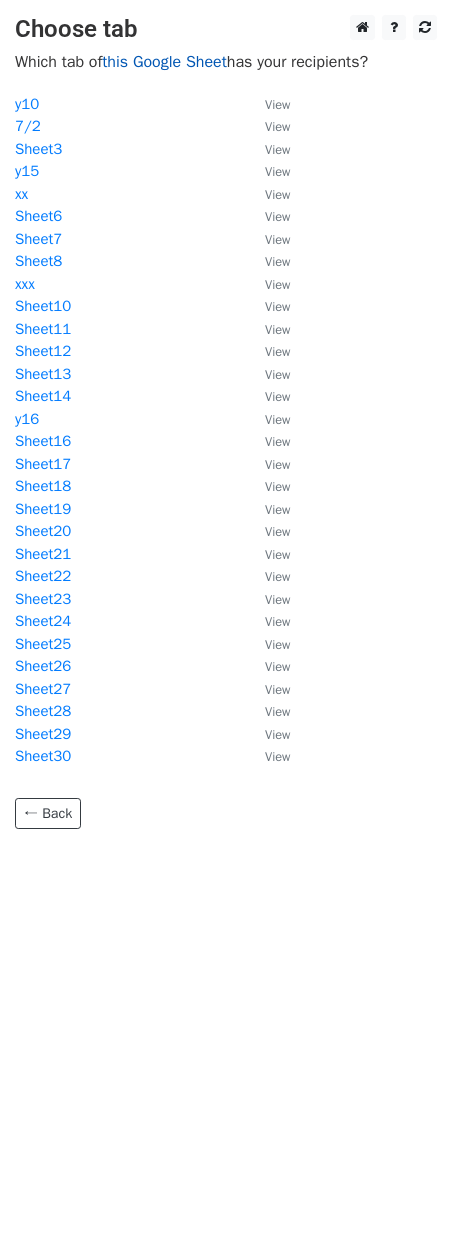 click on "this Google Sheet" at bounding box center (164, 62) 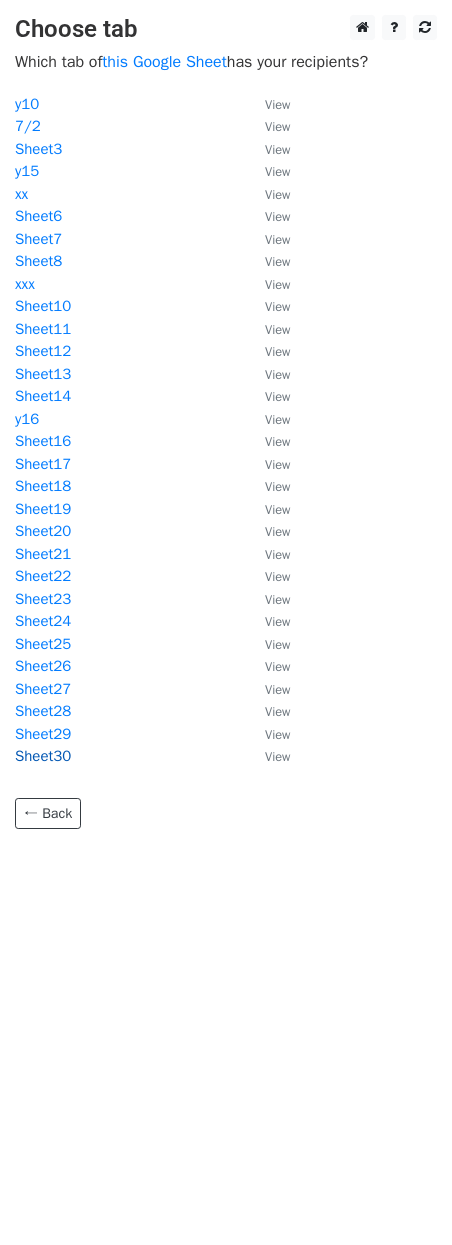 click on "Sheet30" at bounding box center (43, 756) 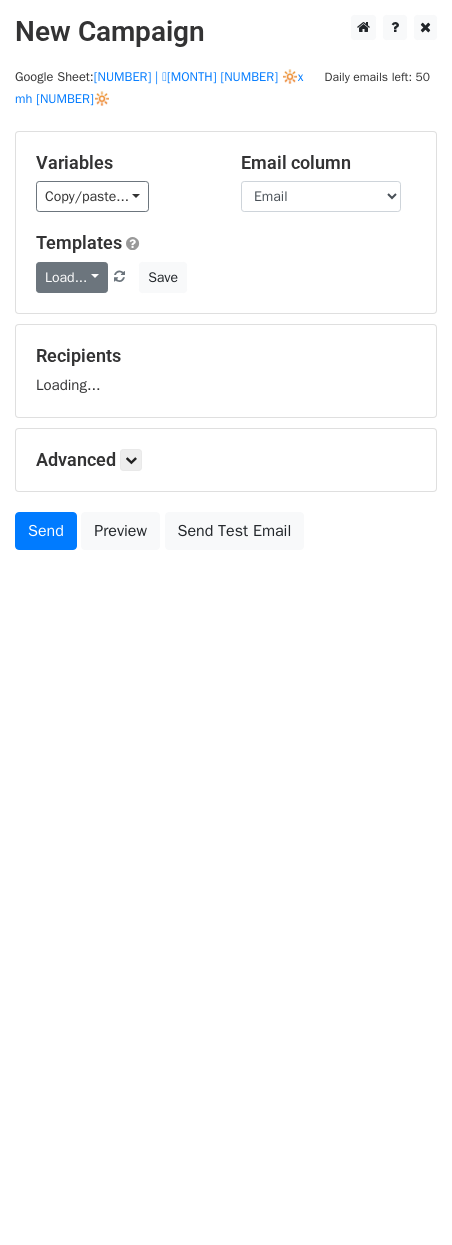 scroll, scrollTop: 0, scrollLeft: 0, axis: both 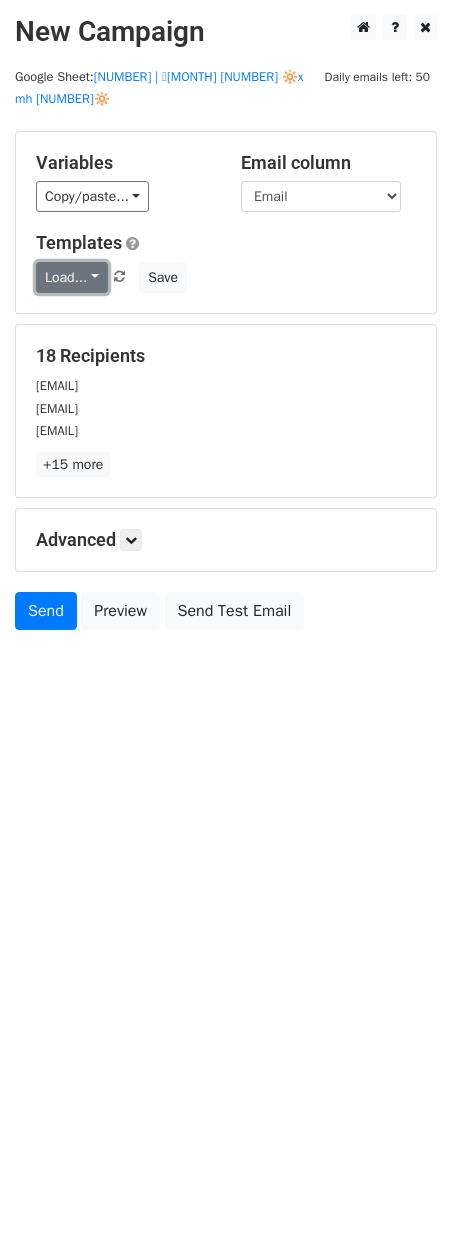 click on "Load..." at bounding box center (72, 277) 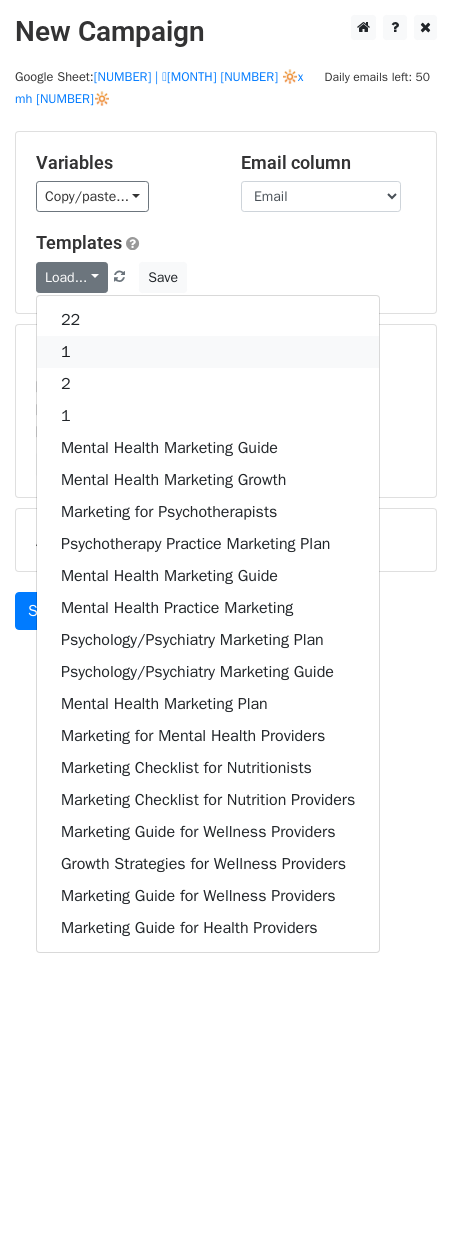 click on "1" at bounding box center (208, 352) 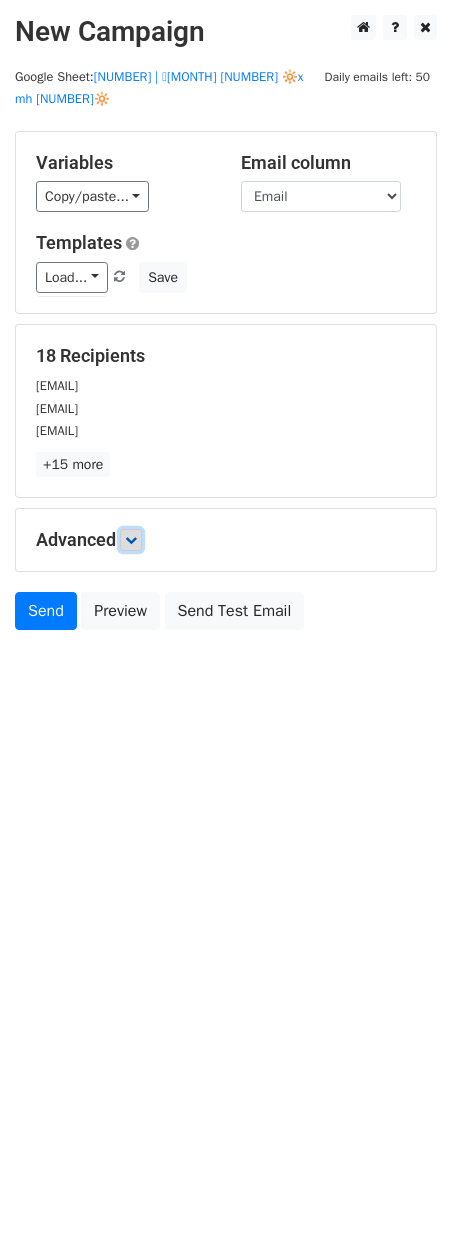 click at bounding box center (131, 540) 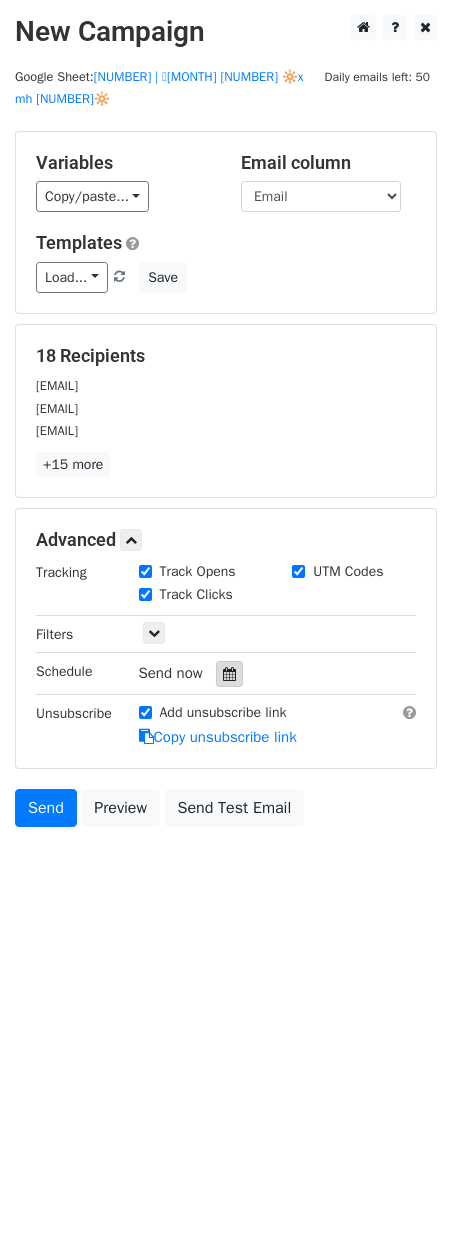 click at bounding box center [229, 674] 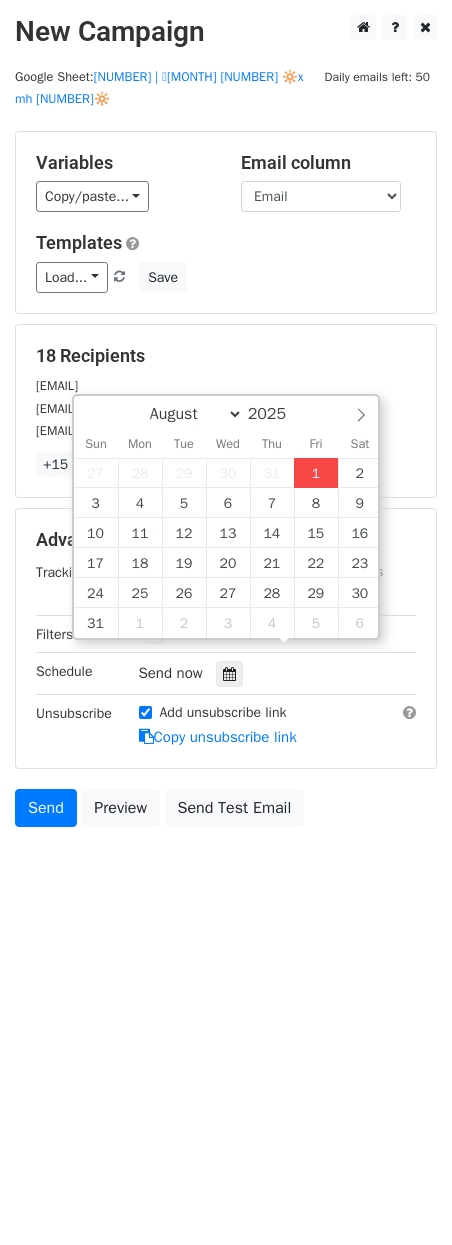 type on "2025-08-01 12:00" 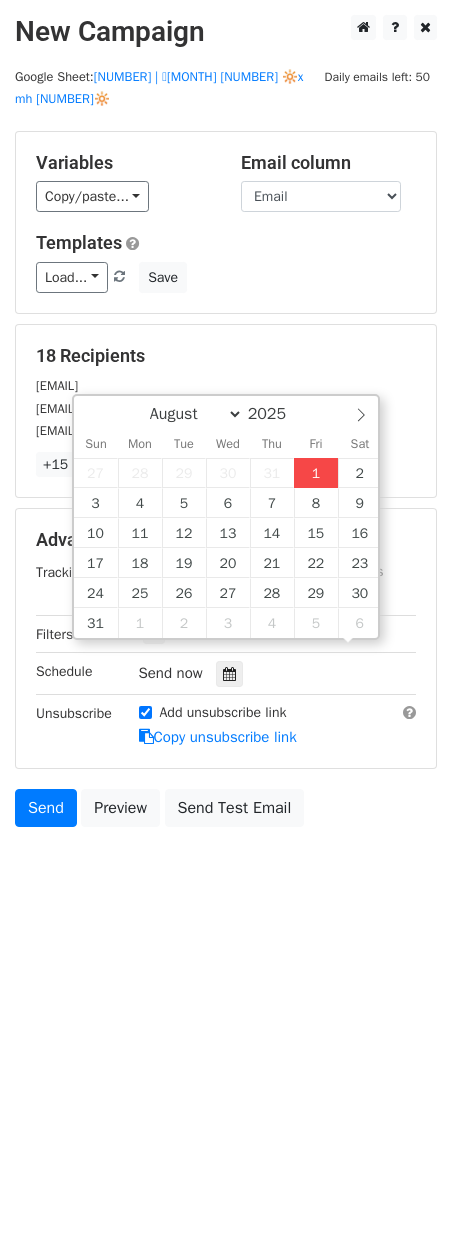 scroll, scrollTop: 1, scrollLeft: 0, axis: vertical 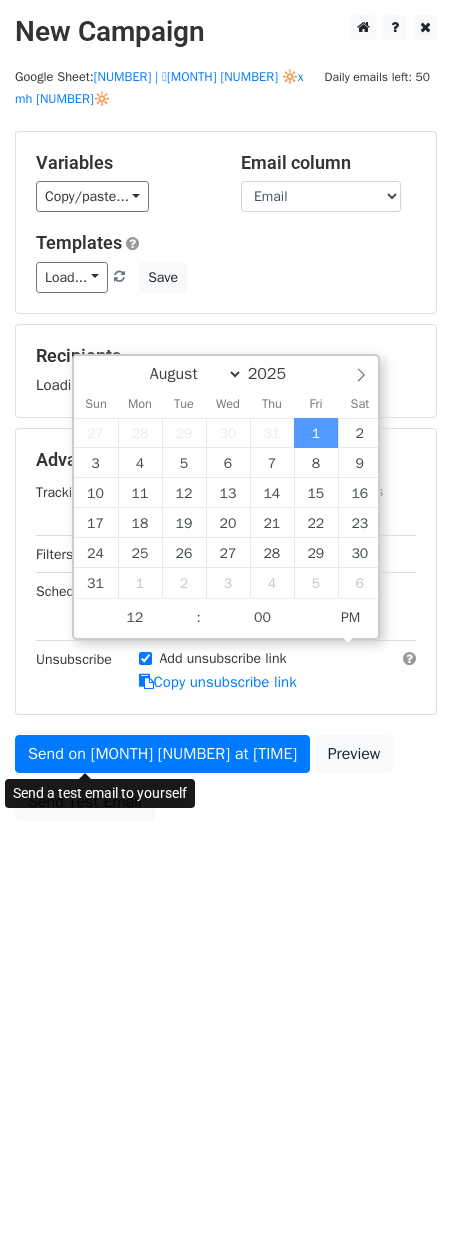 click on "Send on Aug 1 at 12:00pm
Preview
Send Test Email" at bounding box center [226, 783] 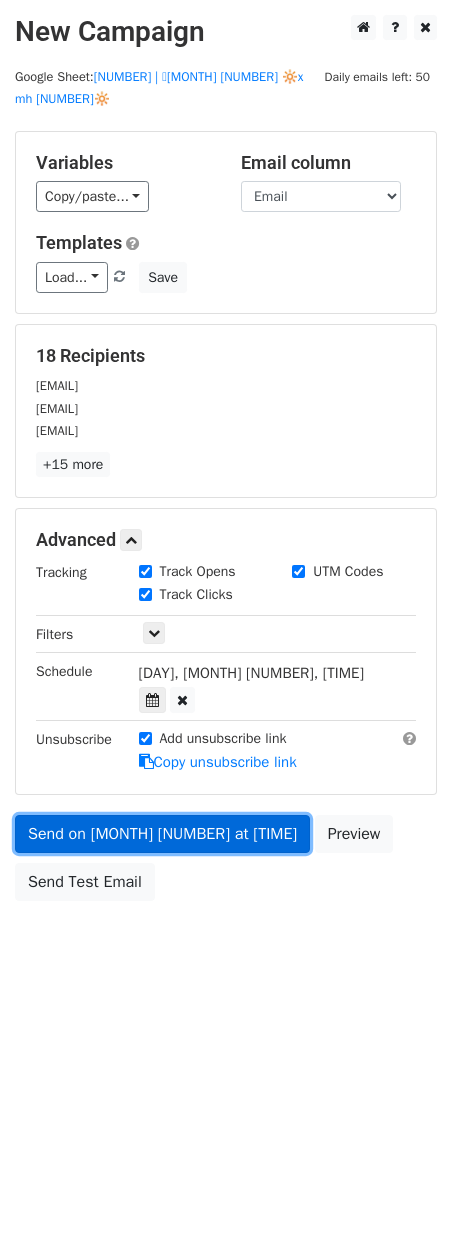 click on "Send on Aug 1 at 12:00pm" at bounding box center (162, 834) 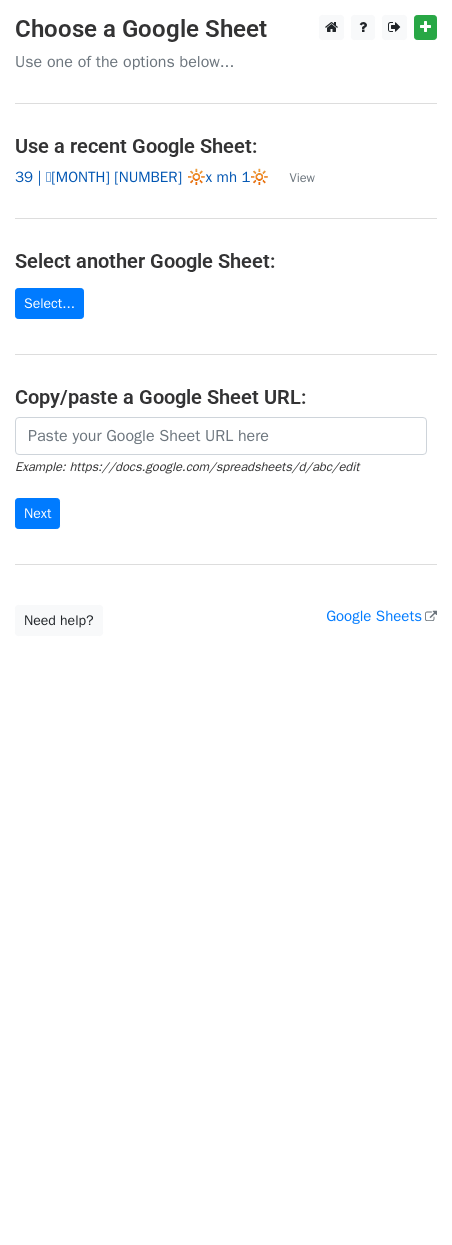 scroll, scrollTop: 0, scrollLeft: 0, axis: both 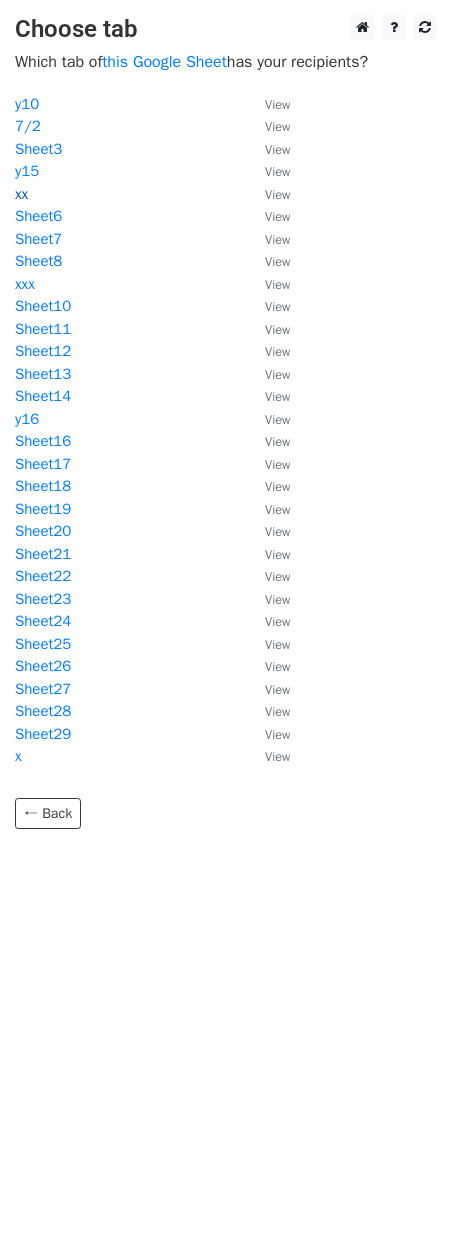 click on "xx" at bounding box center (21, 194) 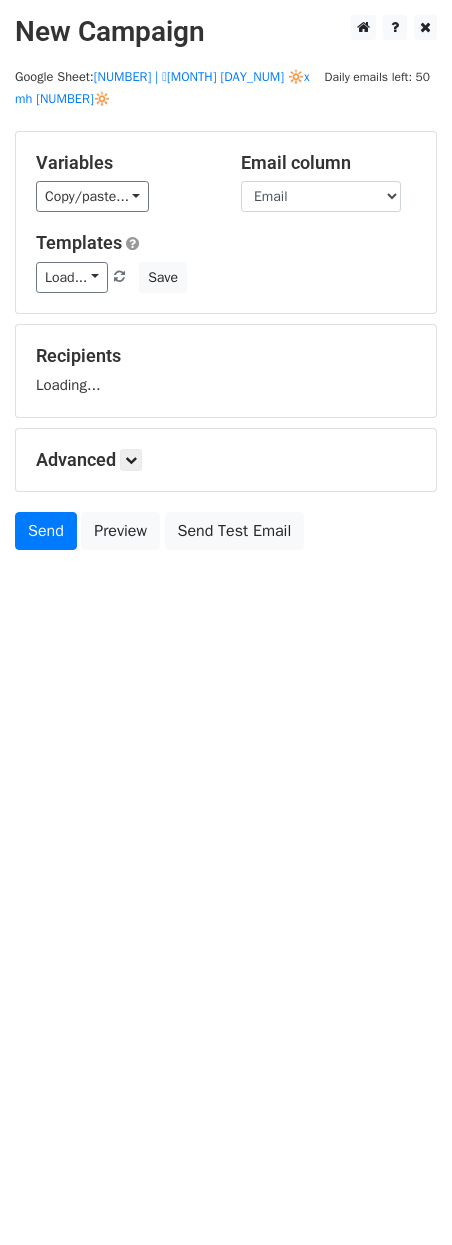 scroll, scrollTop: 0, scrollLeft: 0, axis: both 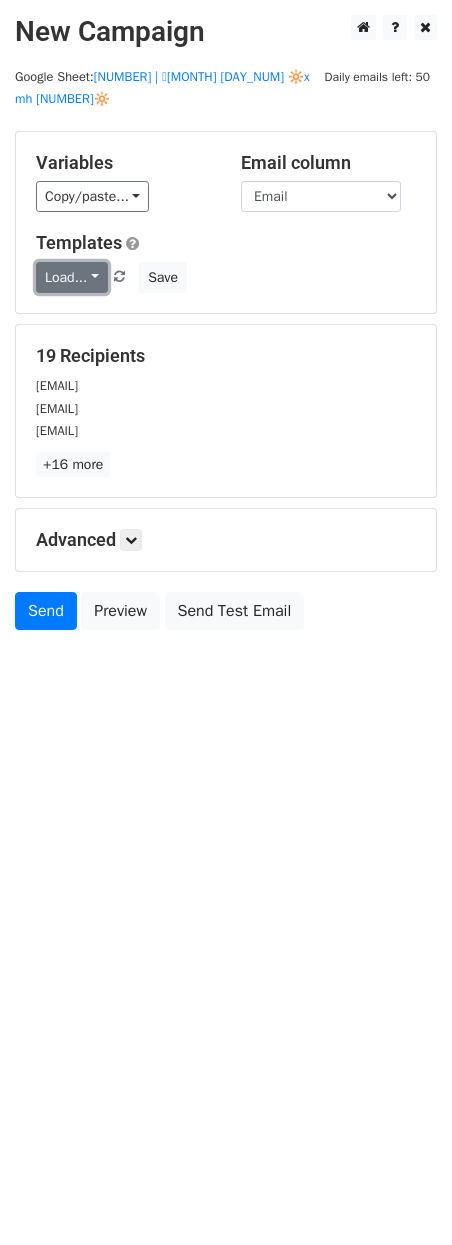 click on "Load..." at bounding box center (72, 277) 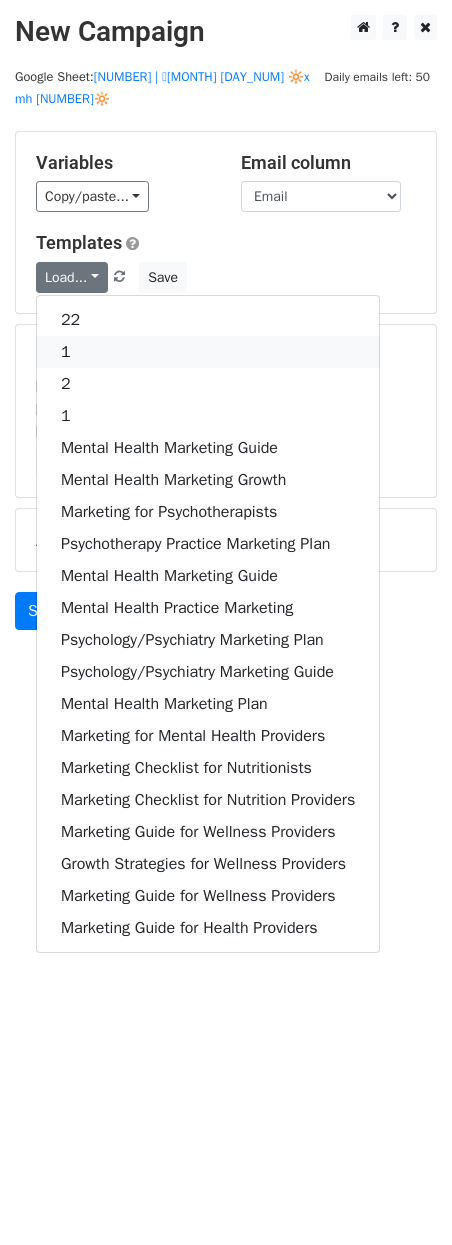 click on "1" at bounding box center (208, 352) 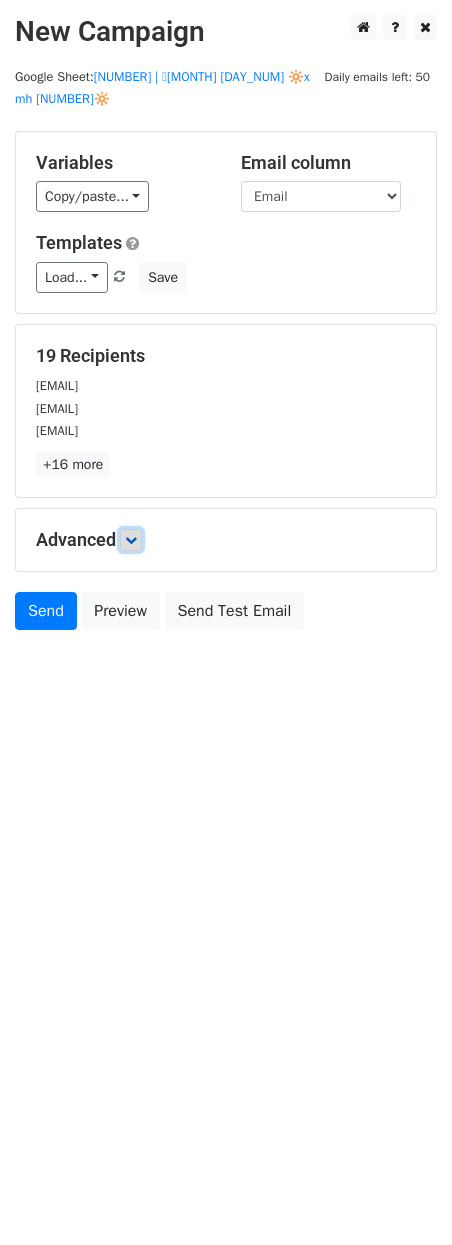 click at bounding box center (131, 540) 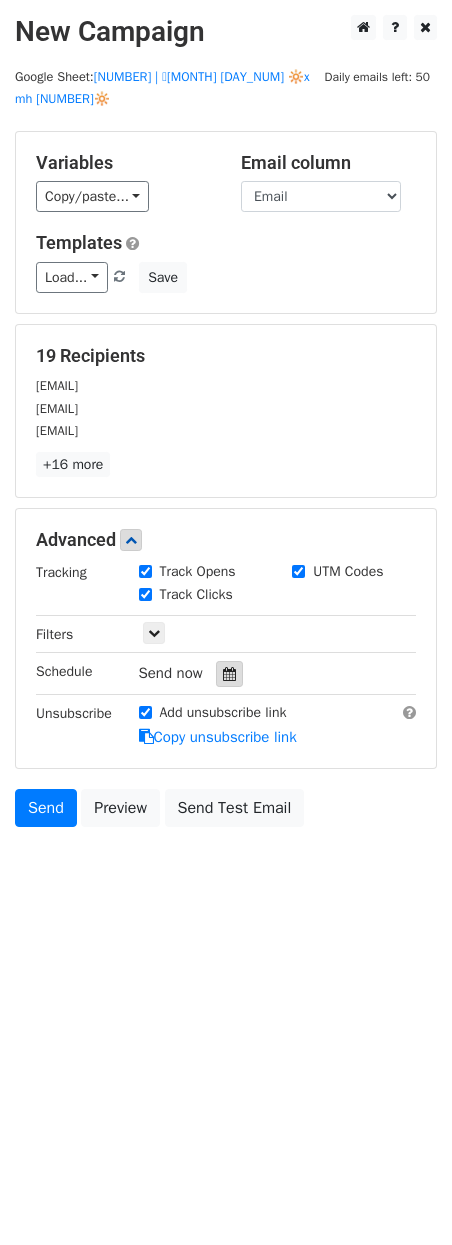 click at bounding box center [229, 674] 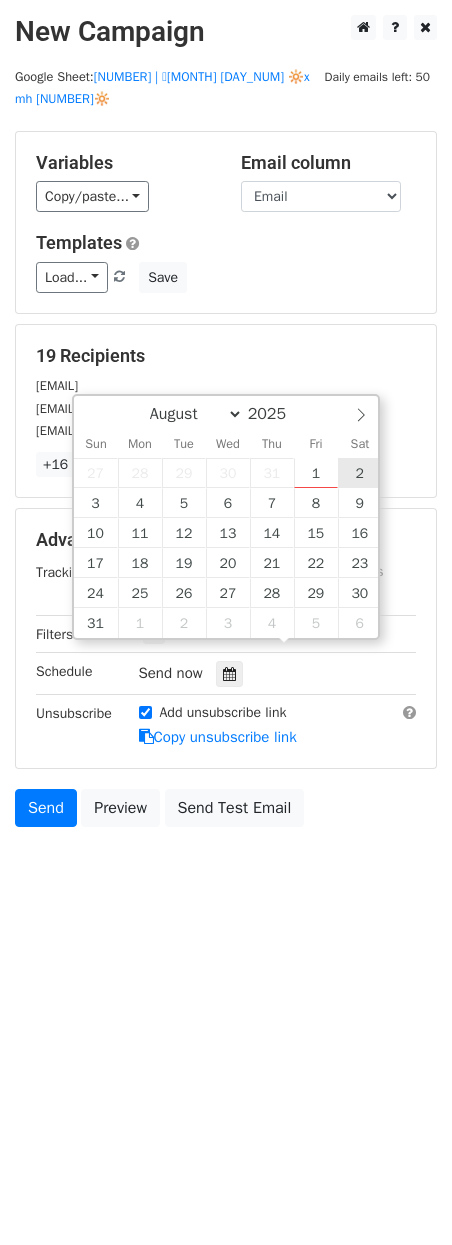 type on "2025-08-02 12:00" 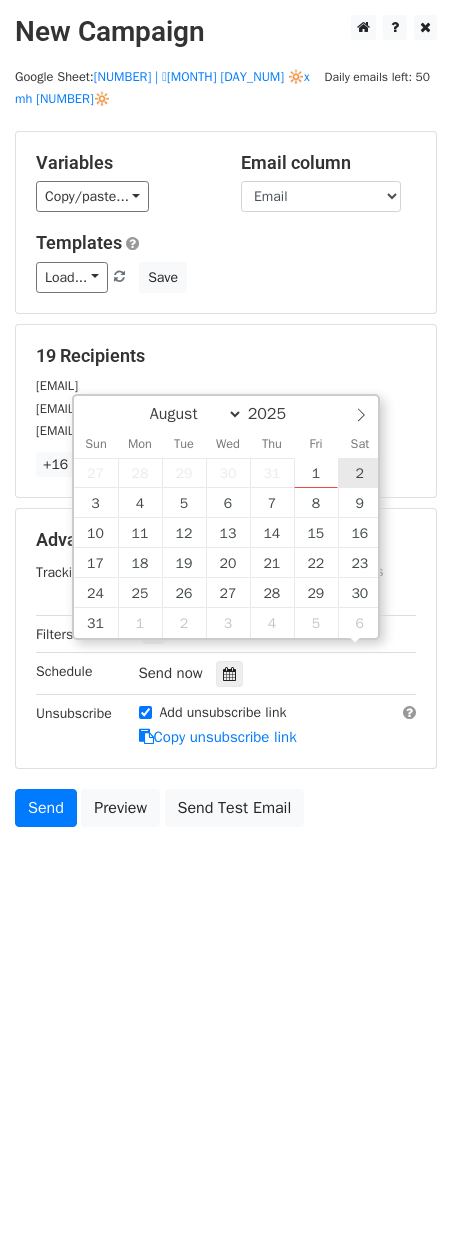 scroll, scrollTop: 1, scrollLeft: 0, axis: vertical 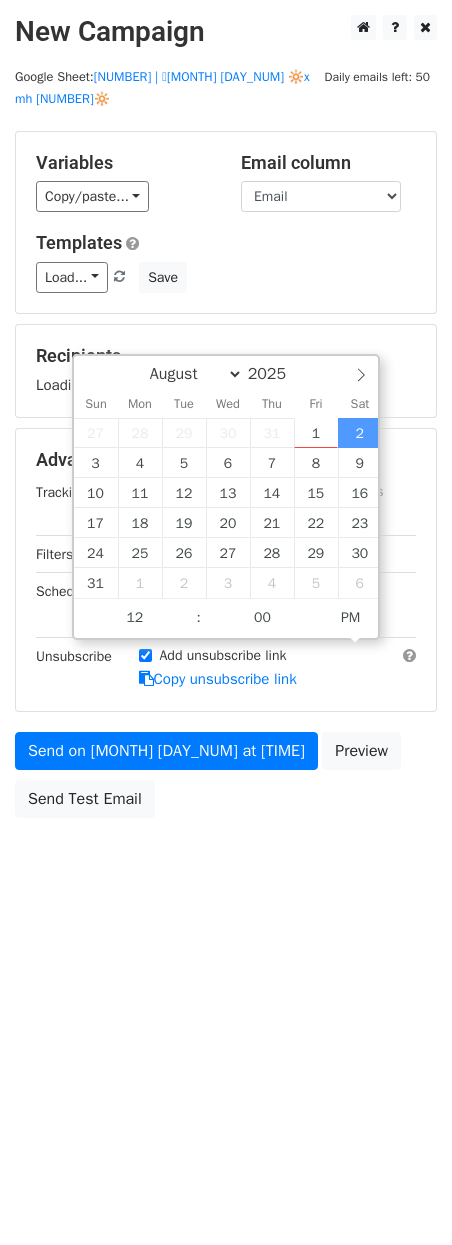 click on "Unsubscribe" at bounding box center [72, 668] 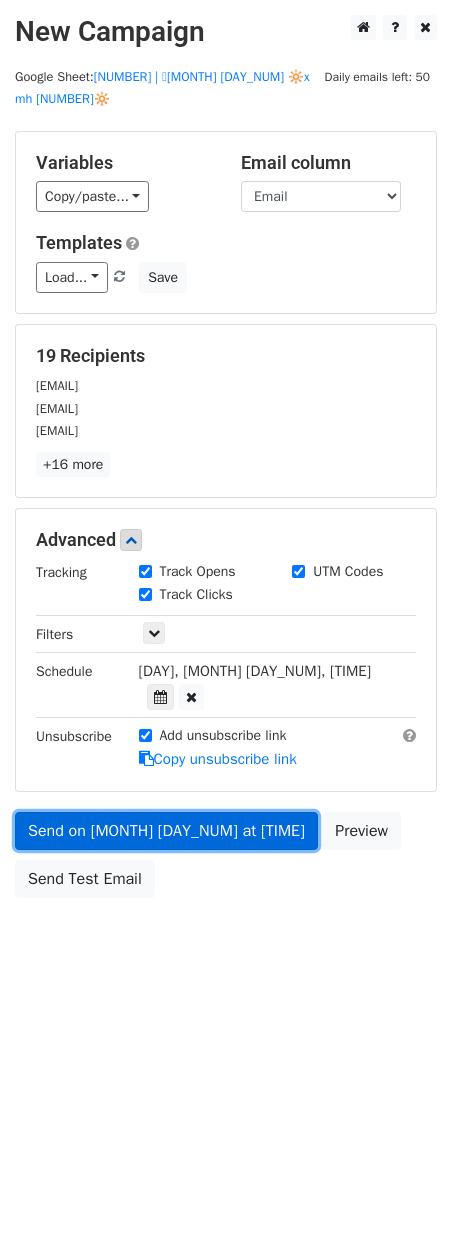 click on "Send on Aug 2 at 12:00pm" at bounding box center (166, 831) 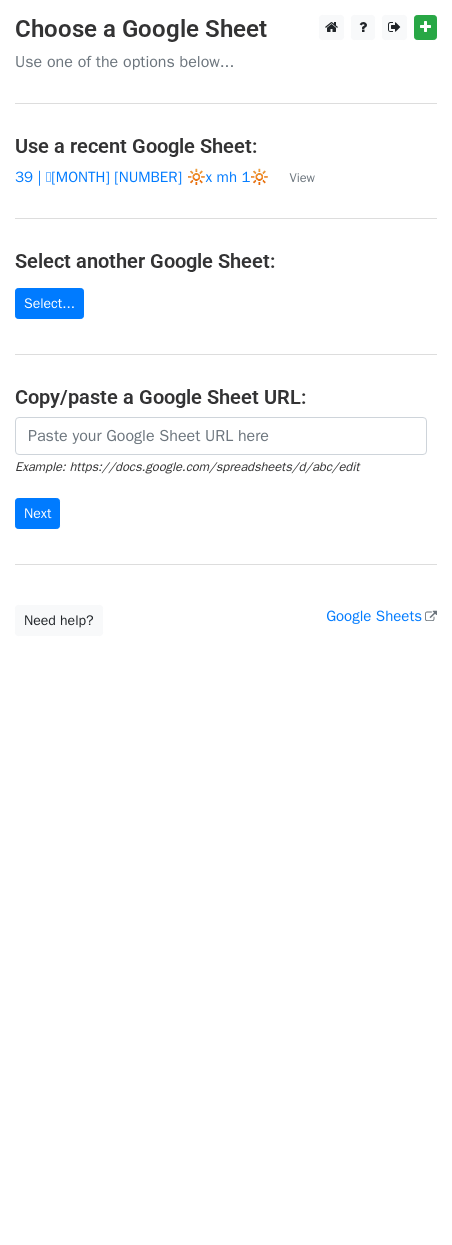 scroll, scrollTop: 0, scrollLeft: 0, axis: both 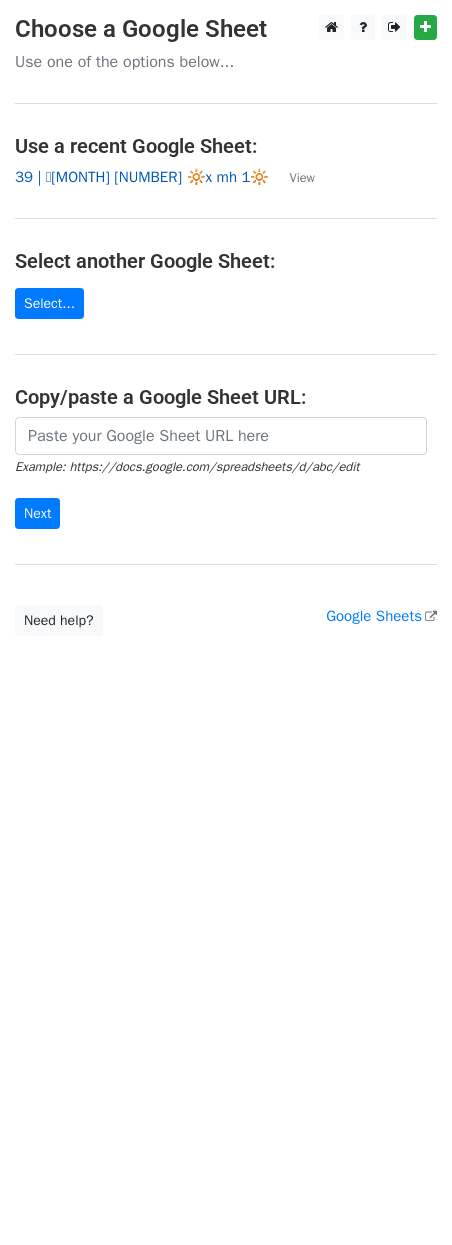 click on "39 | 🩷[MONTH] [NUMBER] 🔆x mh 1🔆" at bounding box center (142, 177) 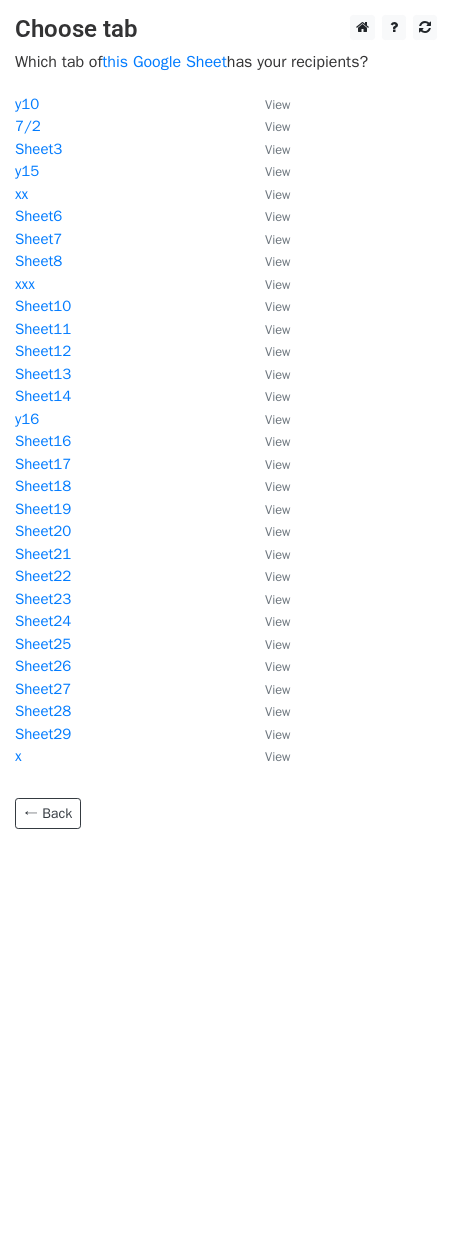 scroll, scrollTop: 0, scrollLeft: 0, axis: both 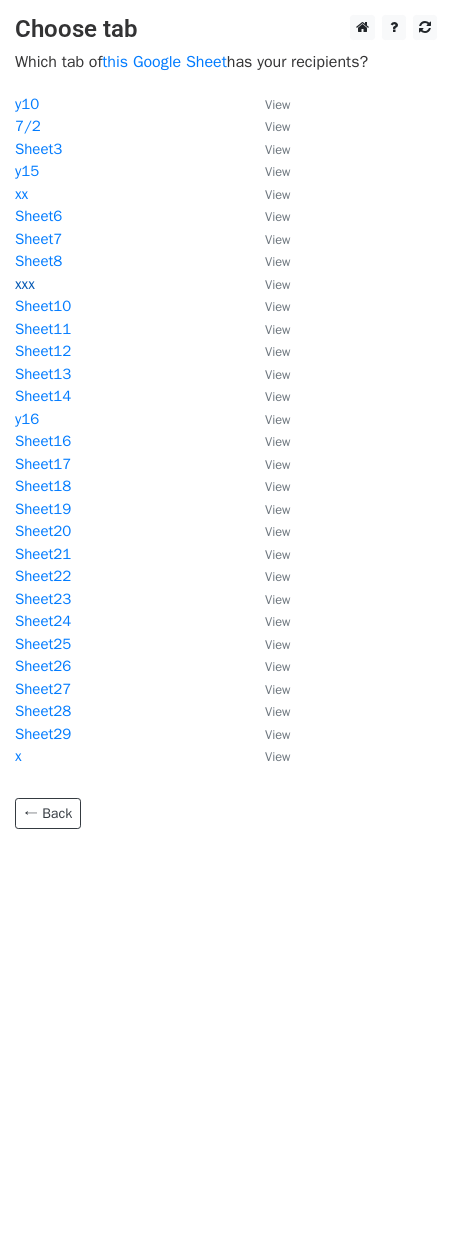 click on "xxx" at bounding box center [25, 284] 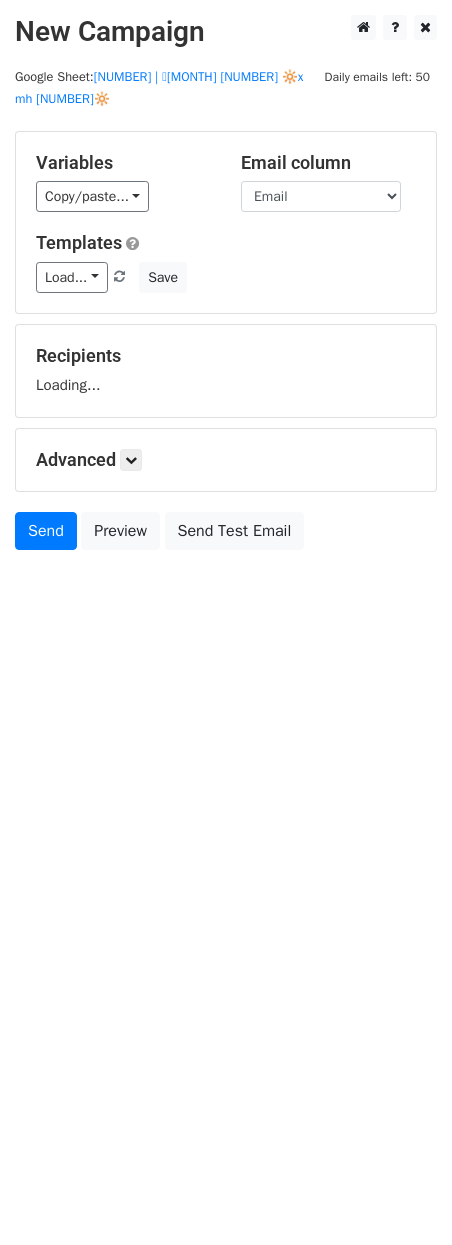 scroll, scrollTop: 0, scrollLeft: 0, axis: both 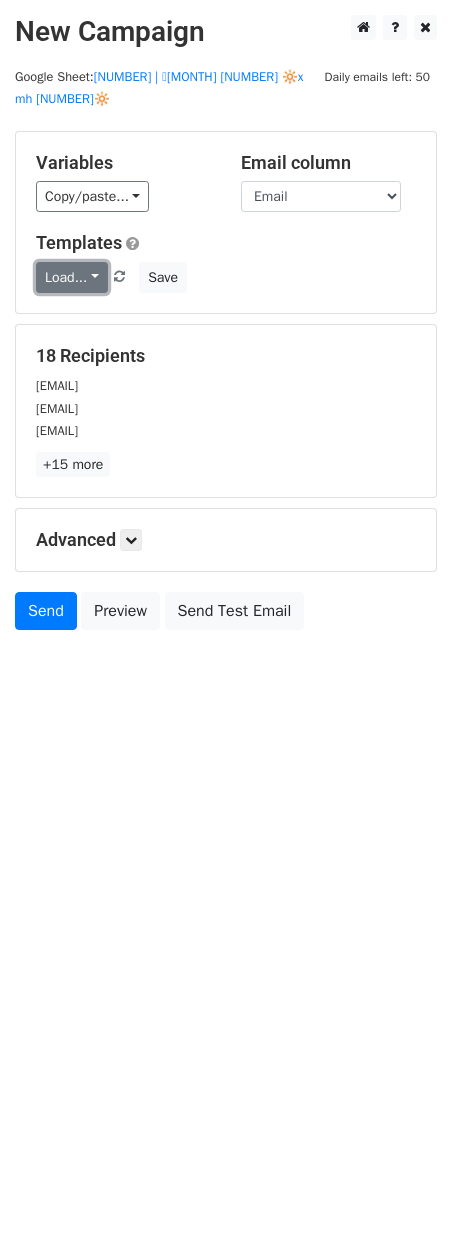 click on "Load..." at bounding box center [72, 277] 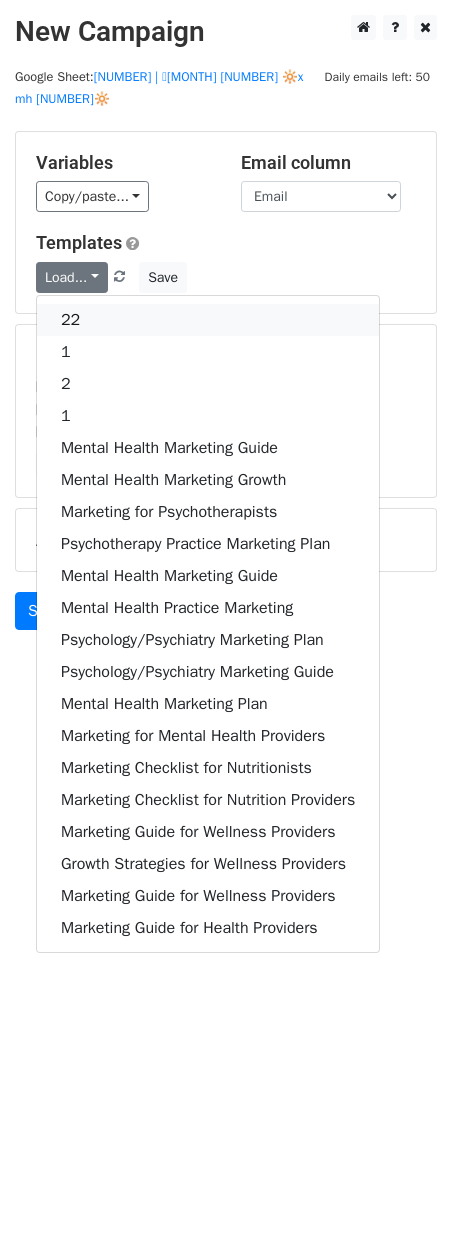 click on "22" at bounding box center (208, 320) 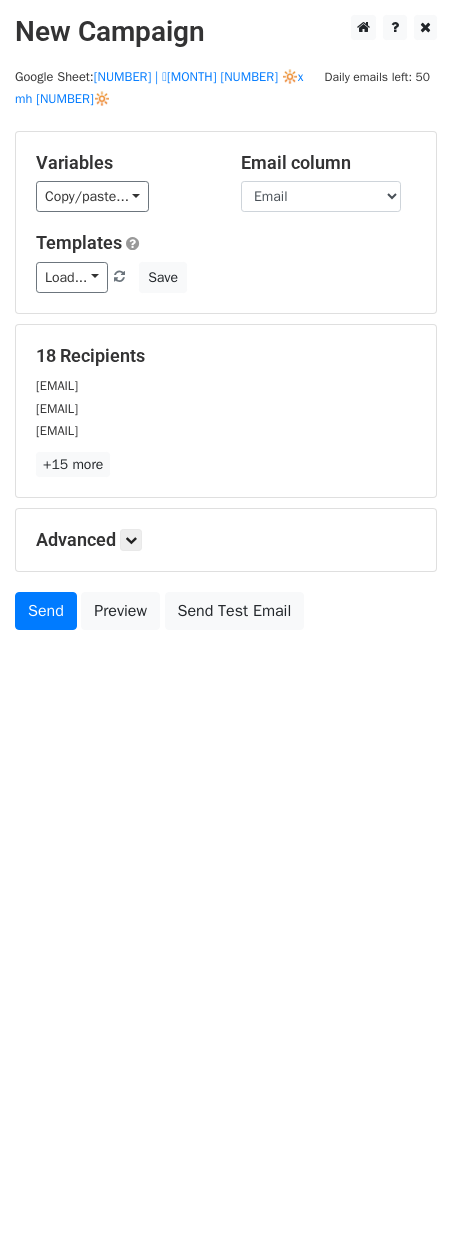 click on "Advanced
Tracking
Track Opens
UTM Codes
Track Clicks
Filters
Only include spreadsheet rows that match the following filters:
Schedule
Send now
Unsubscribe
Add unsubscribe link
Copy unsubscribe link" at bounding box center [226, 540] 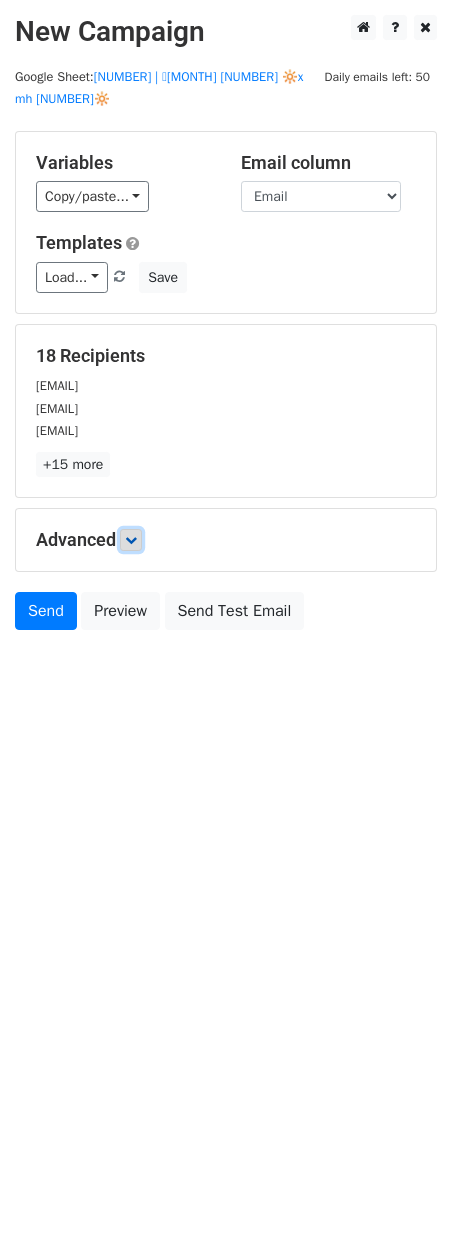 click at bounding box center [131, 540] 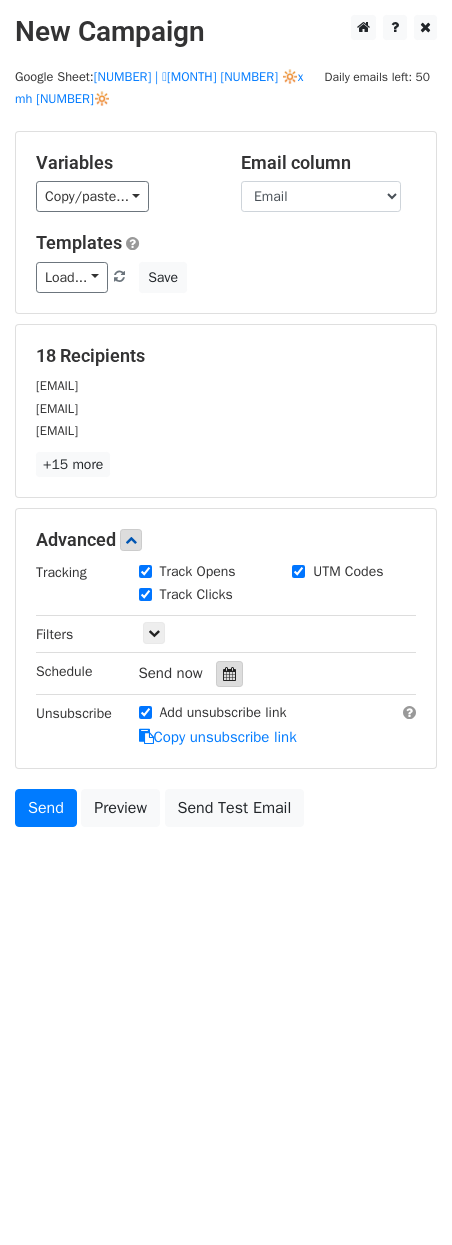 click at bounding box center (229, 674) 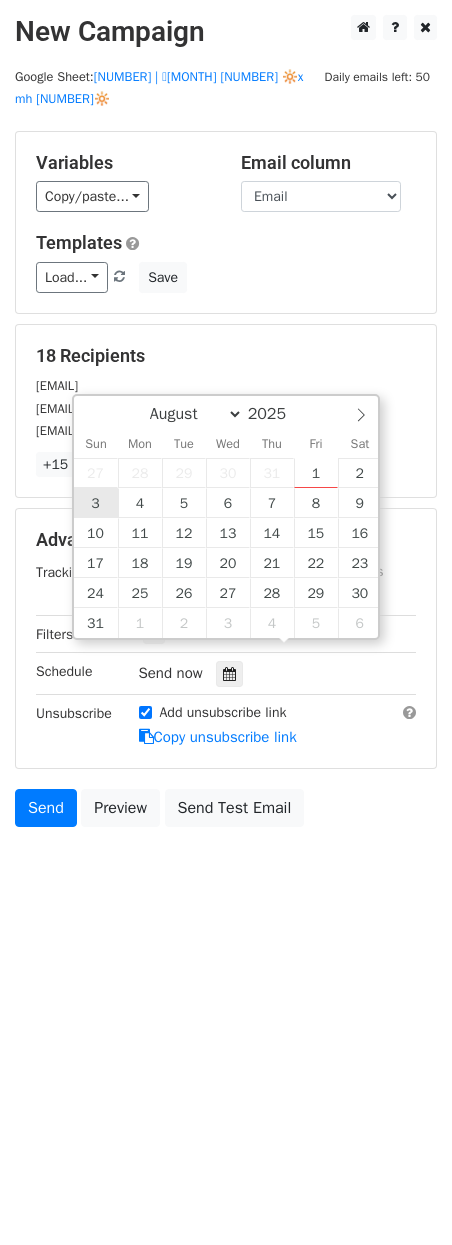 type on "2025-08-03 12:00" 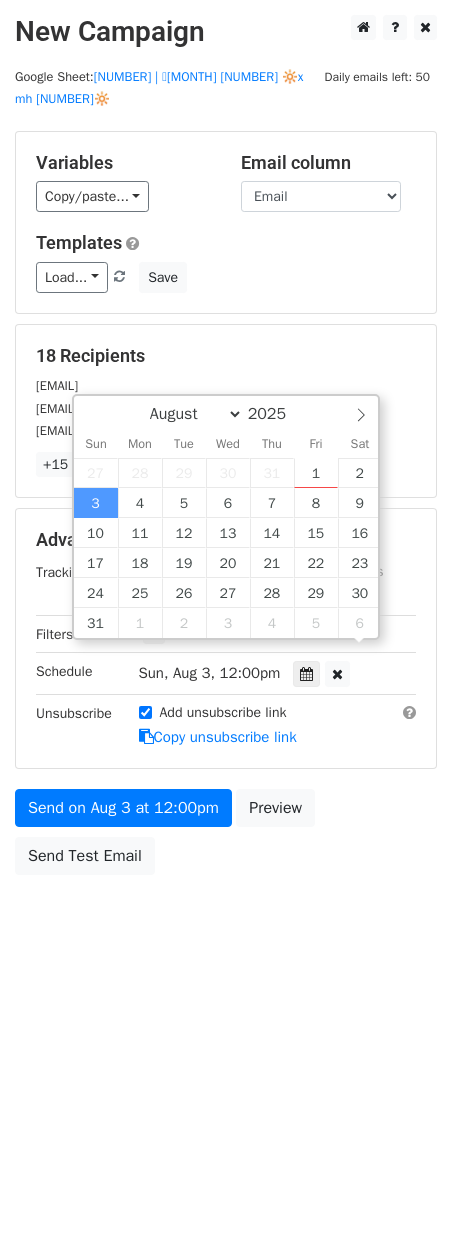 scroll, scrollTop: 1, scrollLeft: 0, axis: vertical 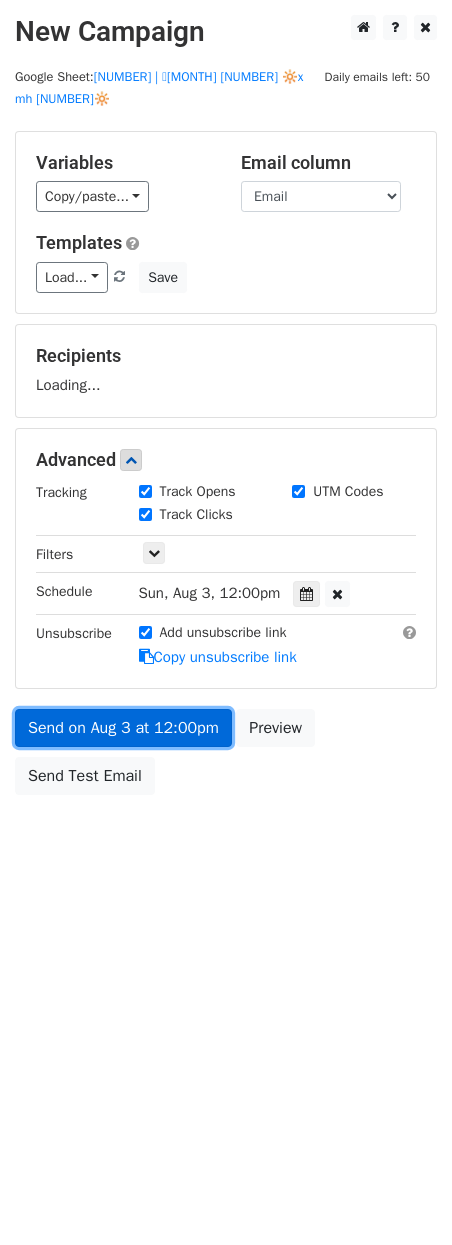 click on "Send on Aug 3 at 12:00pm" at bounding box center (123, 728) 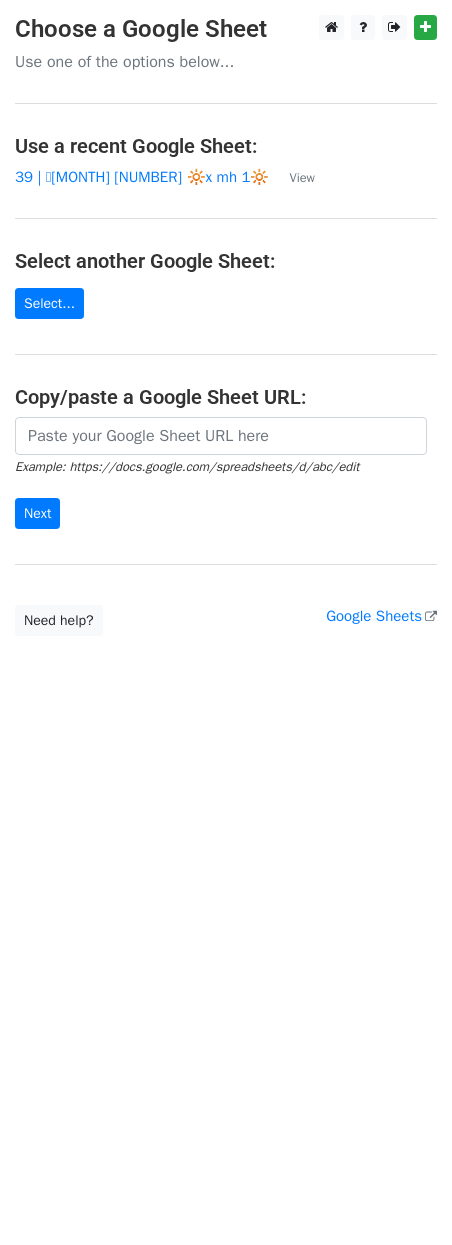 scroll, scrollTop: 0, scrollLeft: 0, axis: both 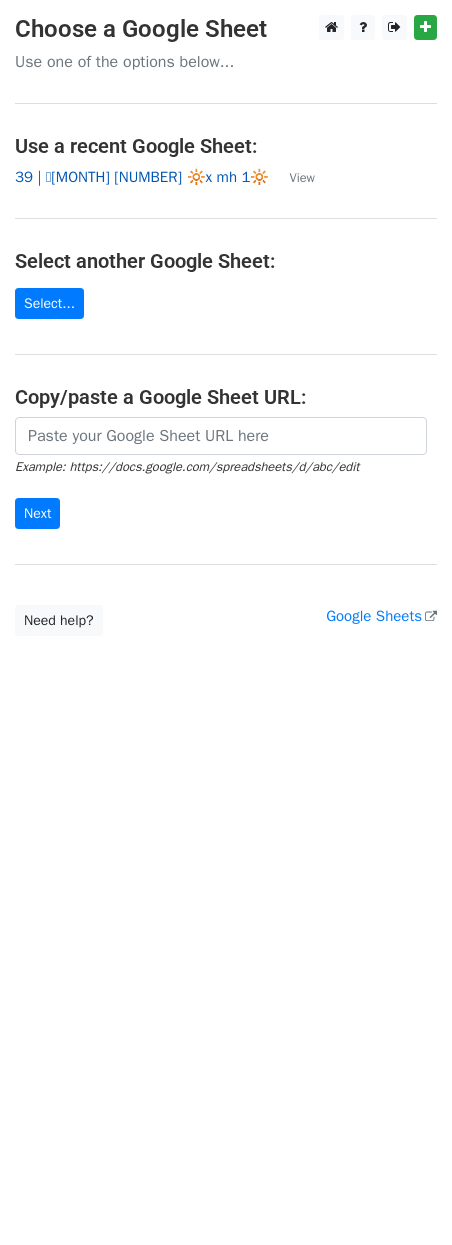 click on "39 | 🩷[MONTH] [NUMBER] 🔆x mh 1🔆" at bounding box center (142, 177) 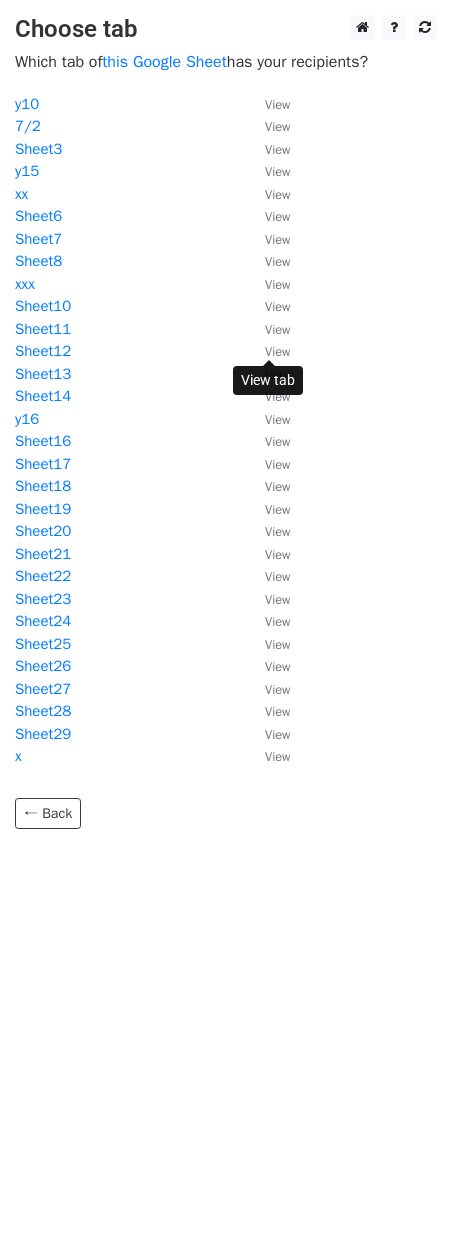 scroll, scrollTop: 0, scrollLeft: 0, axis: both 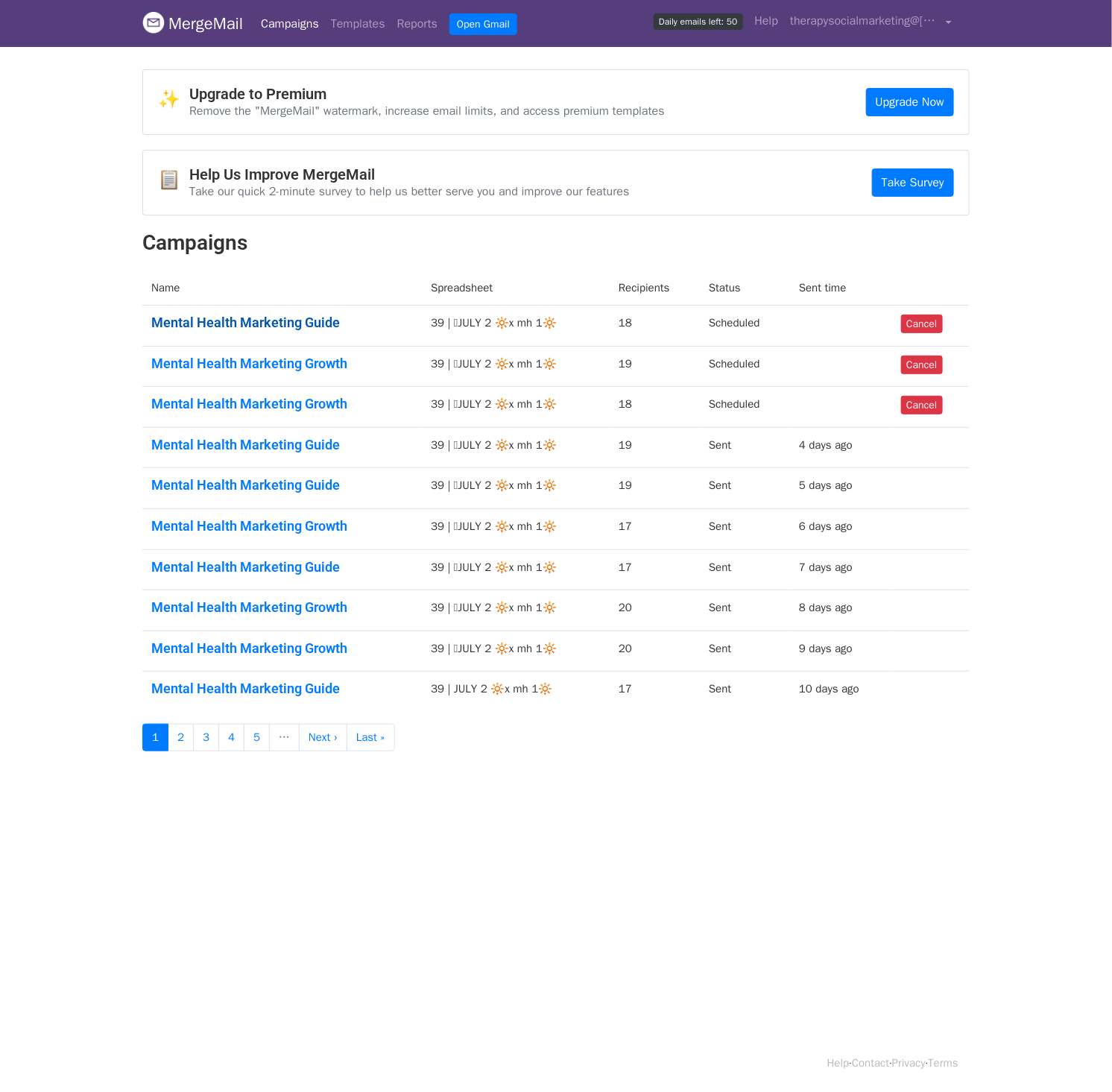 click on "Mental Health Marketing Guide" at bounding box center (282, 323) 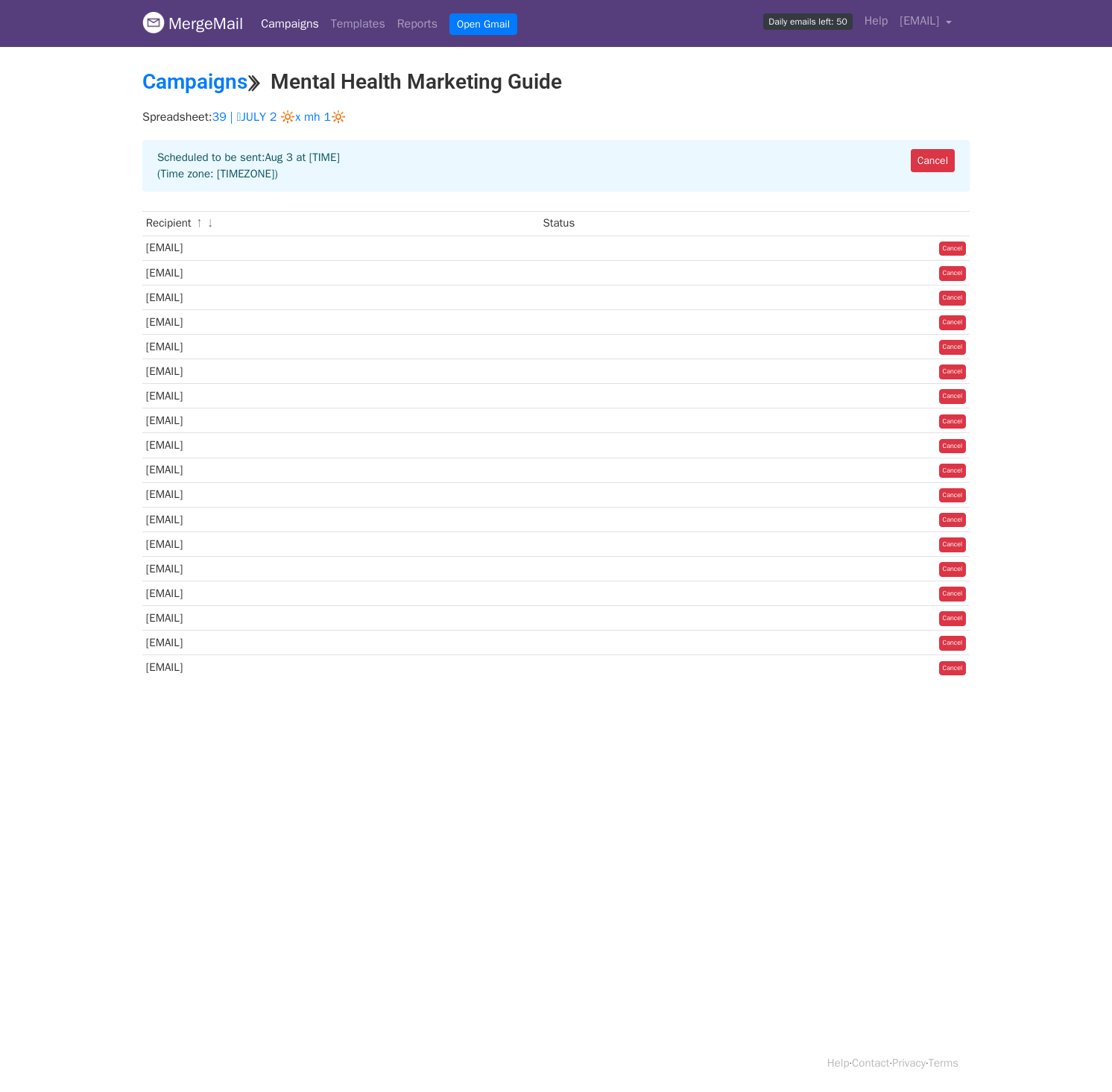 scroll, scrollTop: 0, scrollLeft: 0, axis: both 